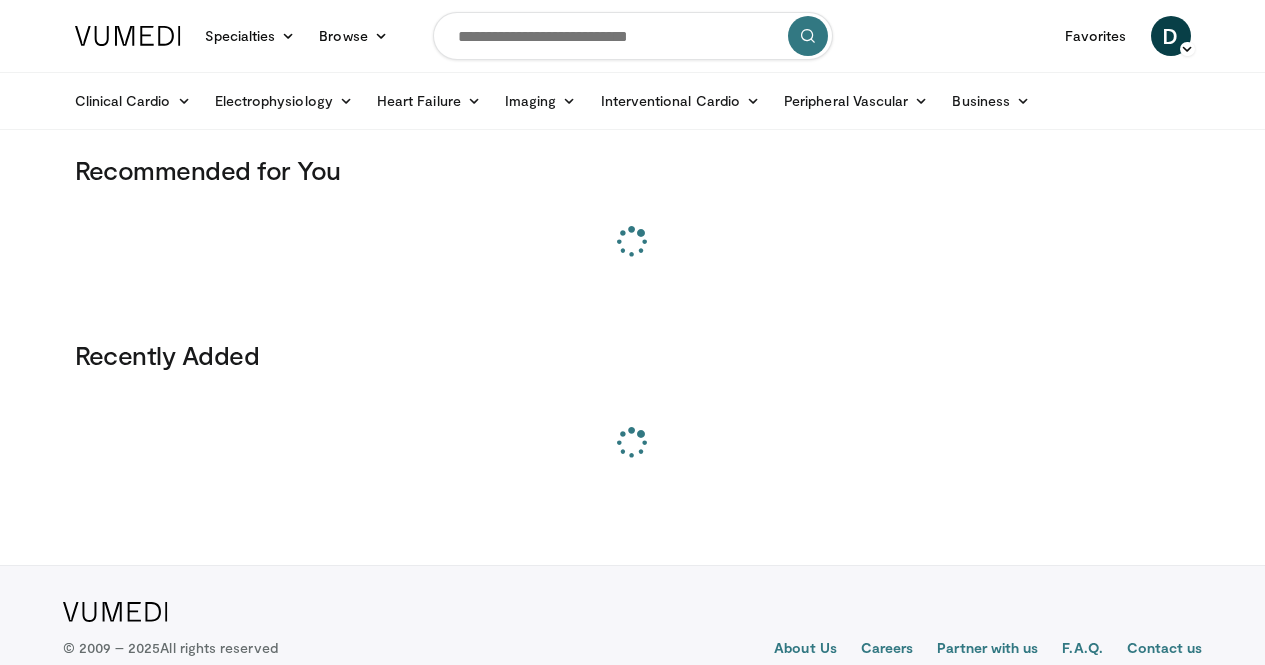 scroll, scrollTop: 0, scrollLeft: 0, axis: both 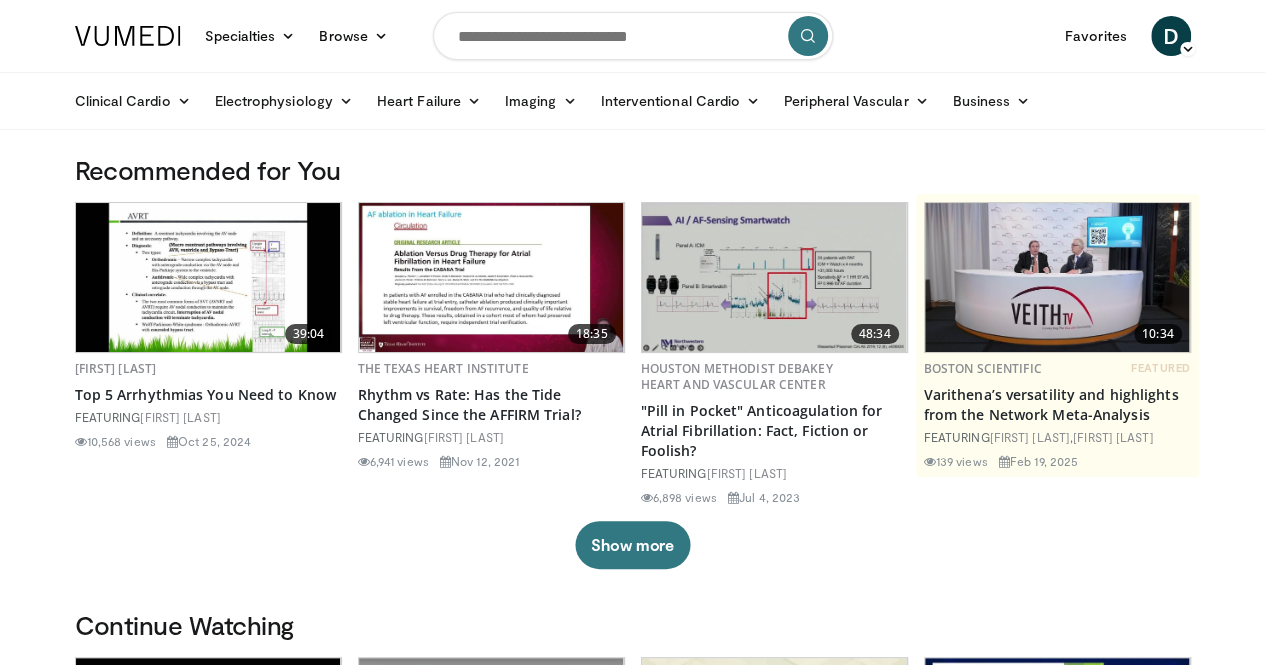 click at bounding box center (633, 36) 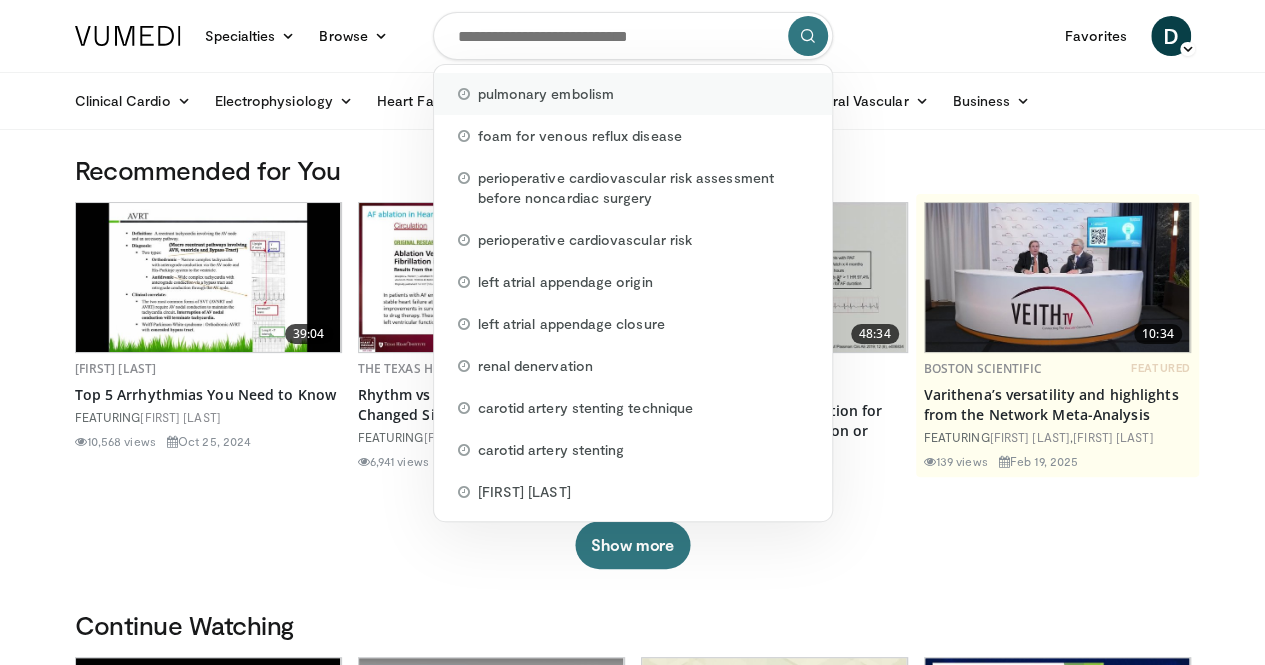 click on "pulmonary embolism" at bounding box center (546, 94) 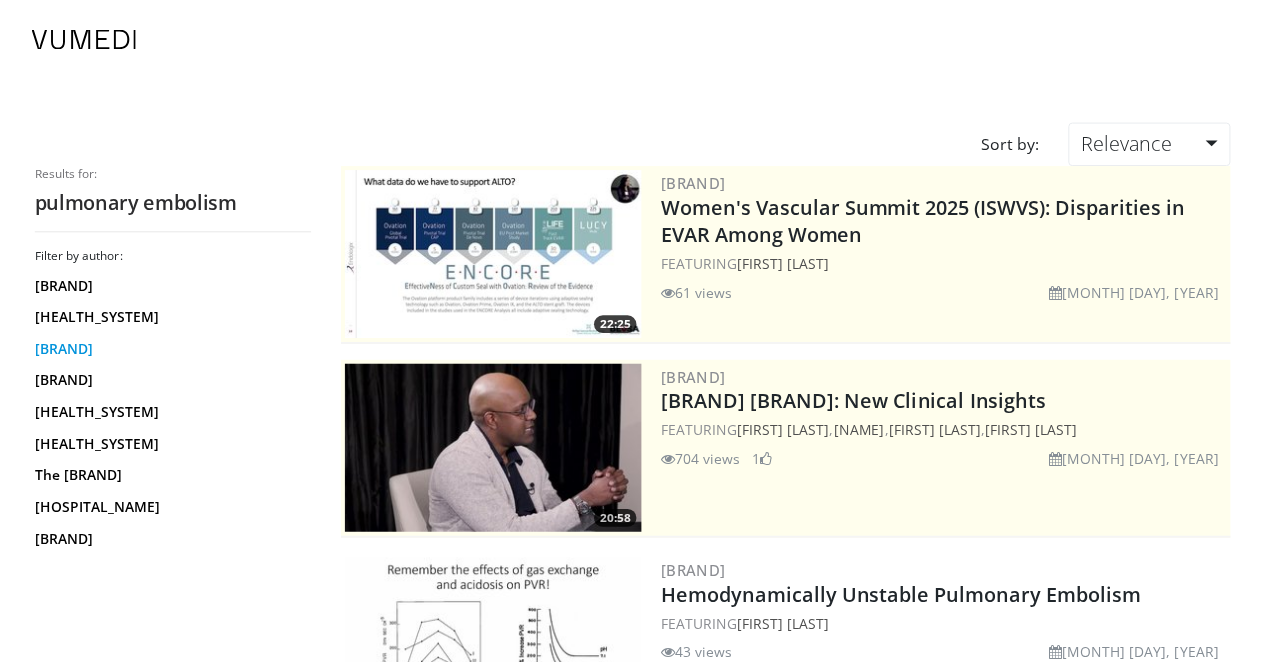 scroll, scrollTop: 0, scrollLeft: 0, axis: both 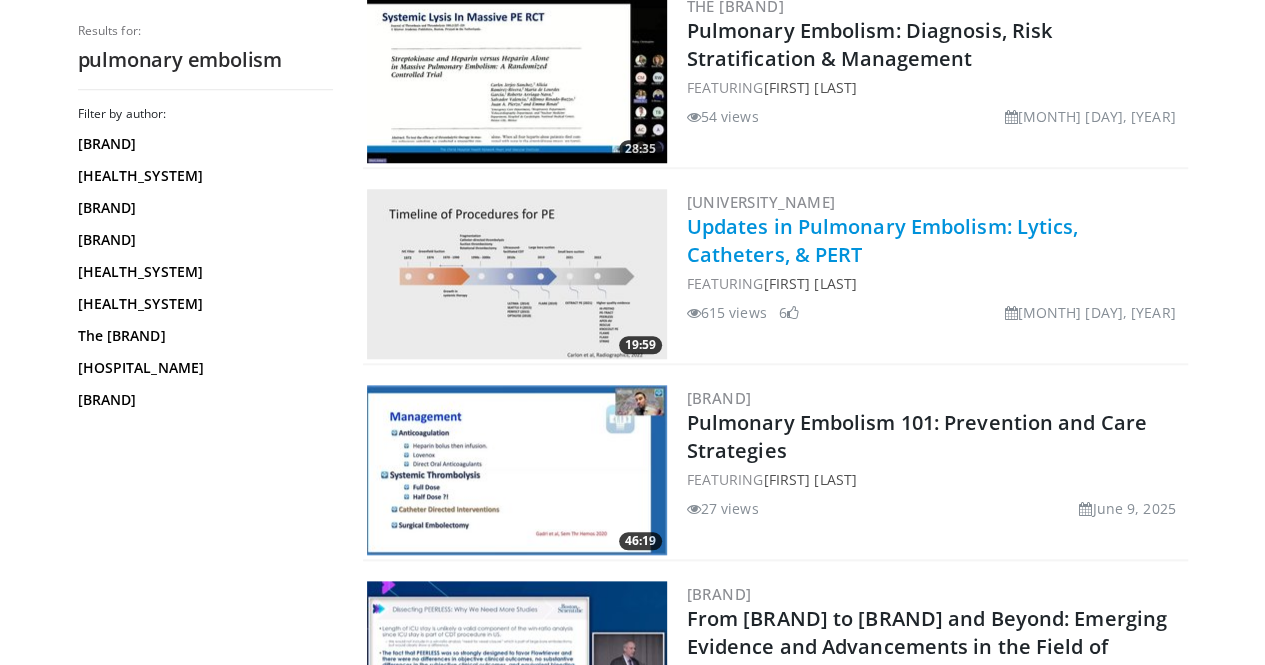 click on "Updates in Pulmonary Embolism: Lytics, Catheters, & PERT" at bounding box center [883, 240] 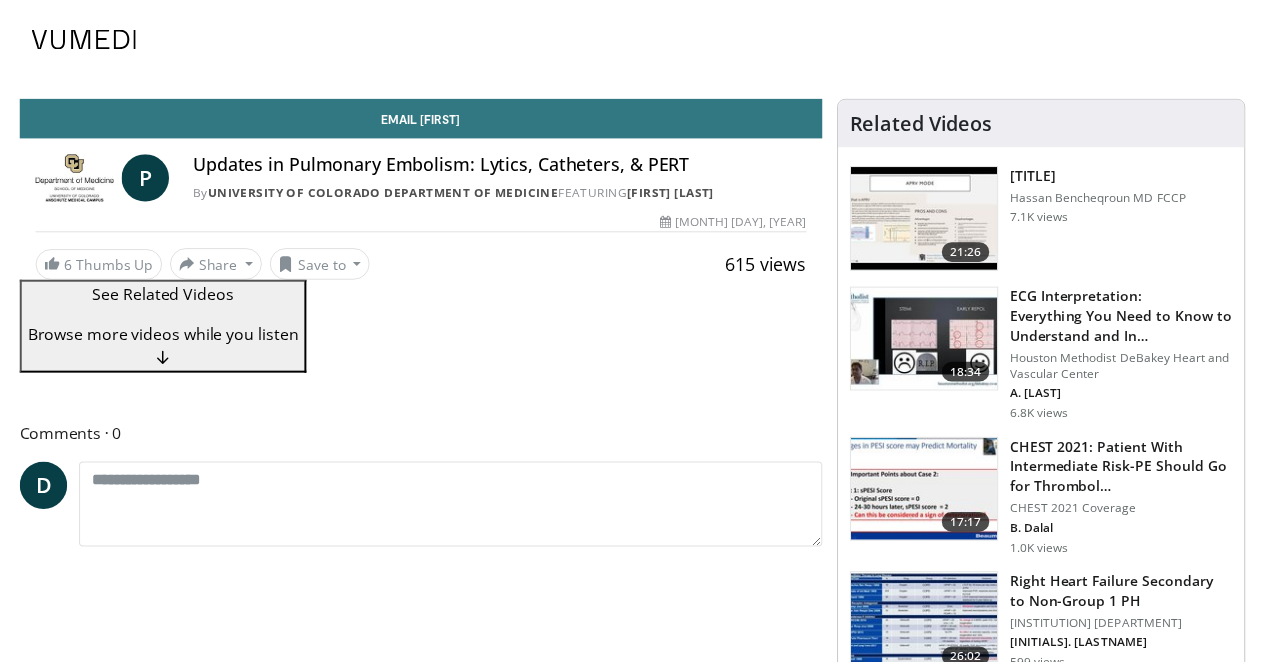 scroll, scrollTop: 0, scrollLeft: 0, axis: both 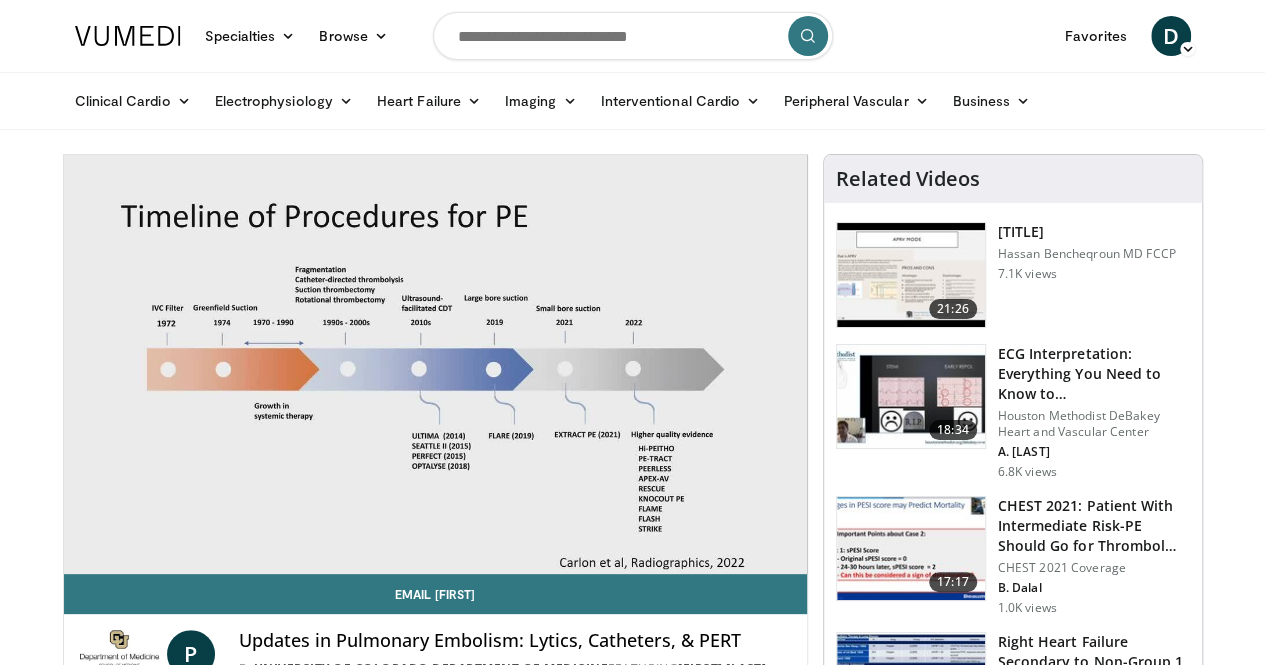 click on "Specialties
Adult & Family Medicine
Allergy, Asthma, Immunology
Anesthesiology
Cardiology
Dental
Dermatology
Endocrinology
Gastroenterology & Hepatology
General Surgery
Hematology & Oncology
Infectious Disease
Nephrology
Neurology
Neurosurgery
Obstetrics & Gynecology
Ophthalmology
Oral Maxillofacial
Orthopaedics
Otolaryngology
Pediatrics
Plastic Surgery
Podiatry
Psychiatry
Pulmonology
Radiation Oncology
Radiology
Rheumatology
Urology" at bounding box center (632, 1531) 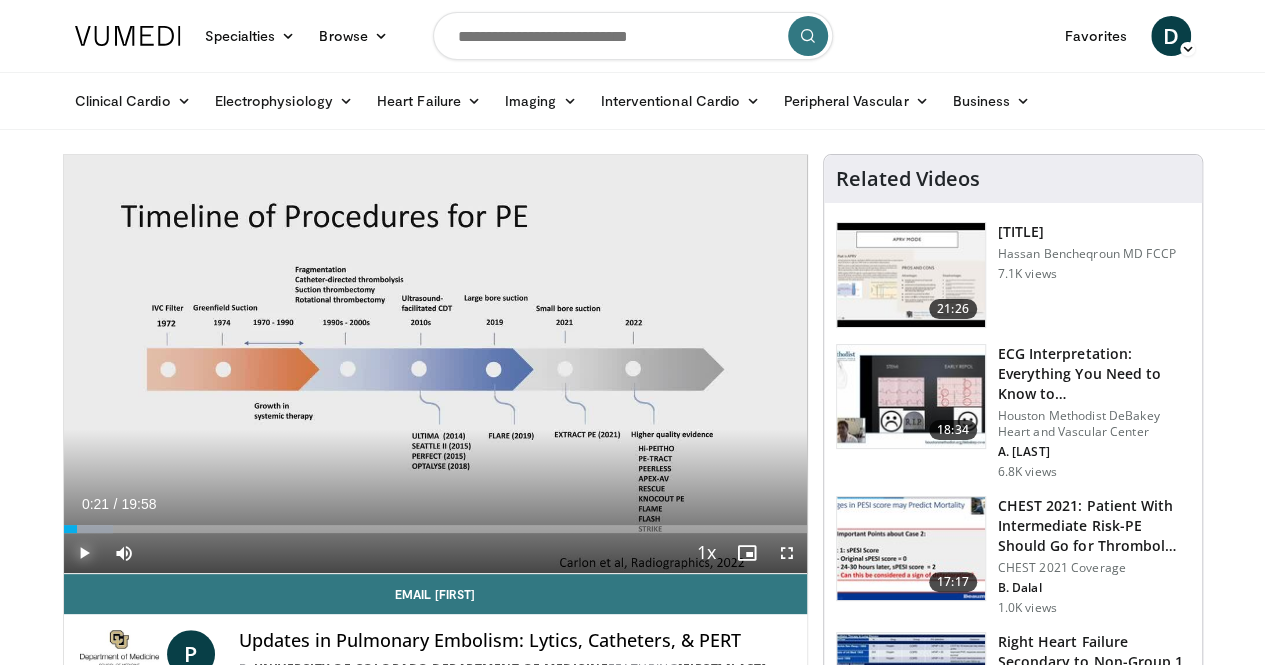 click at bounding box center [84, 553] 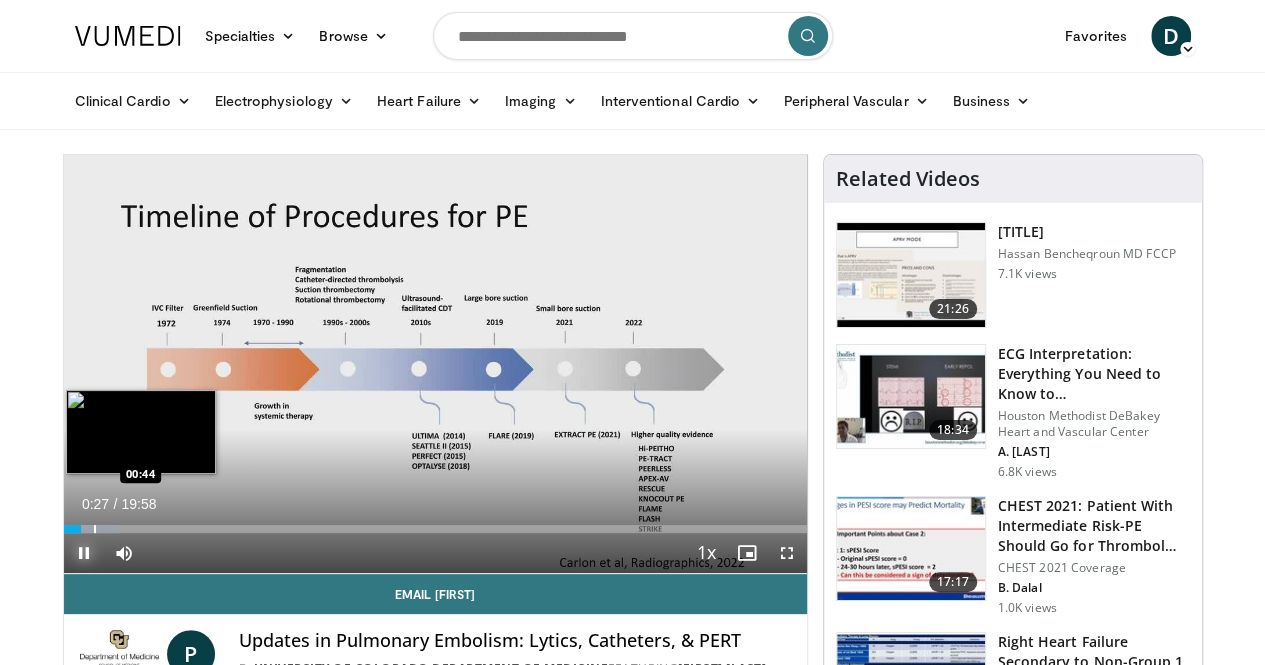 click at bounding box center (95, 529) 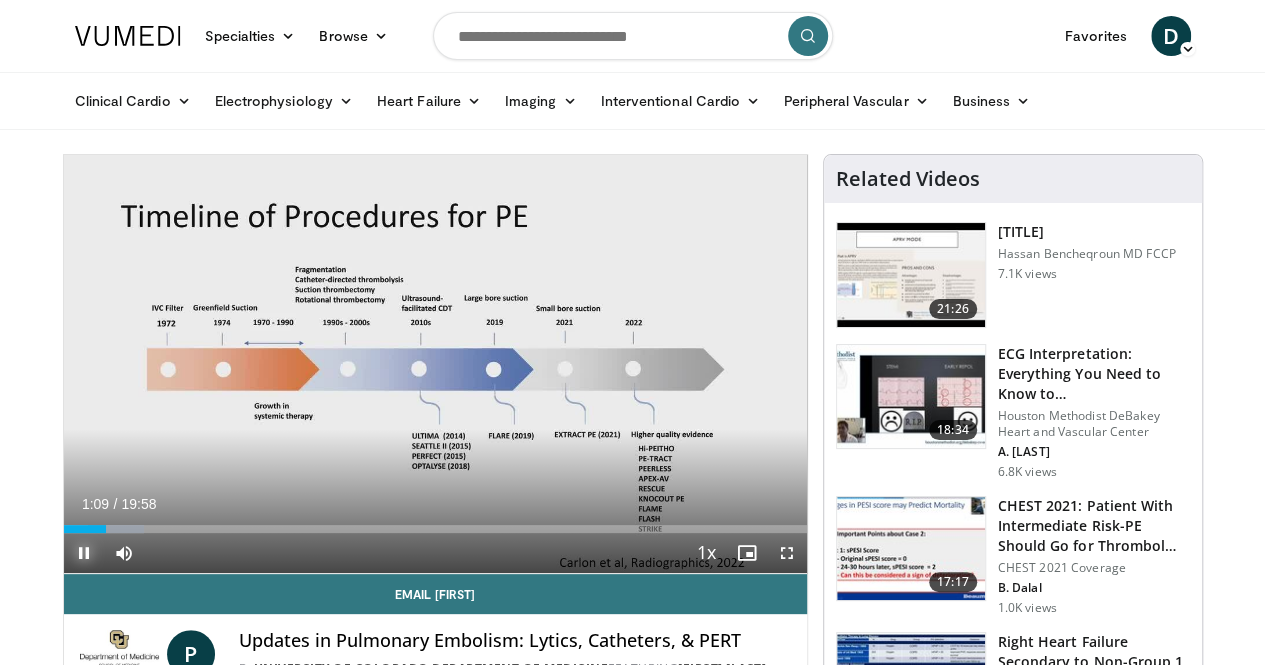 click at bounding box center (84, 553) 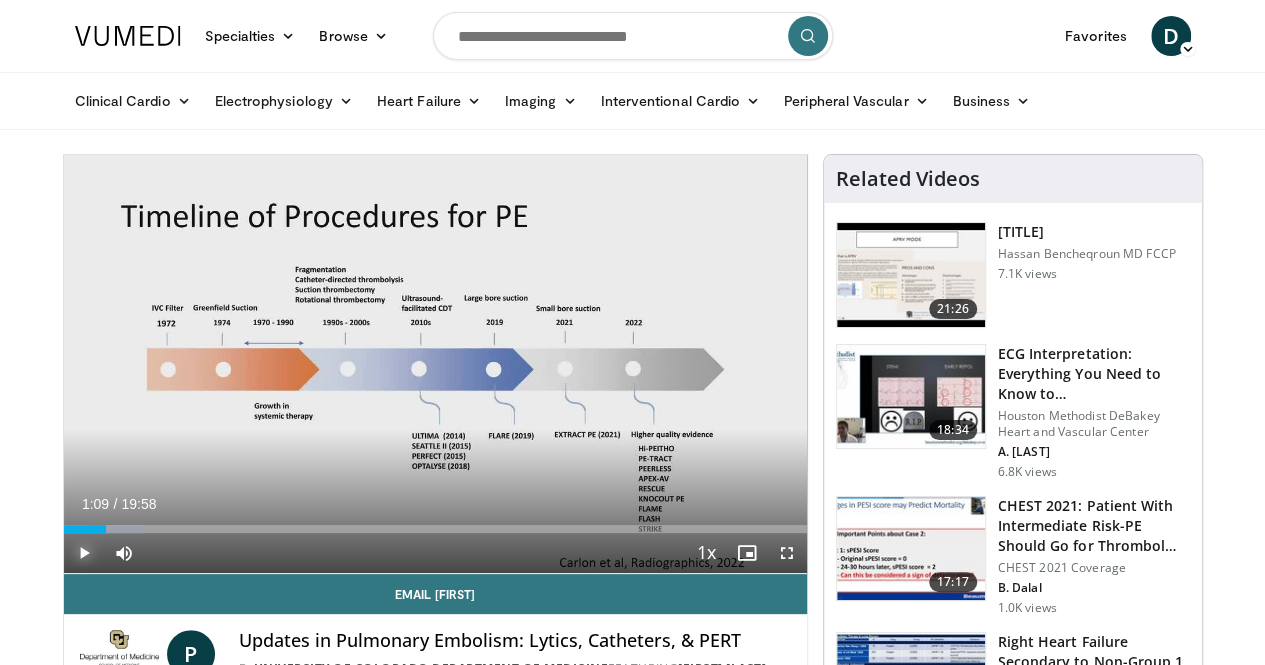 click at bounding box center [84, 553] 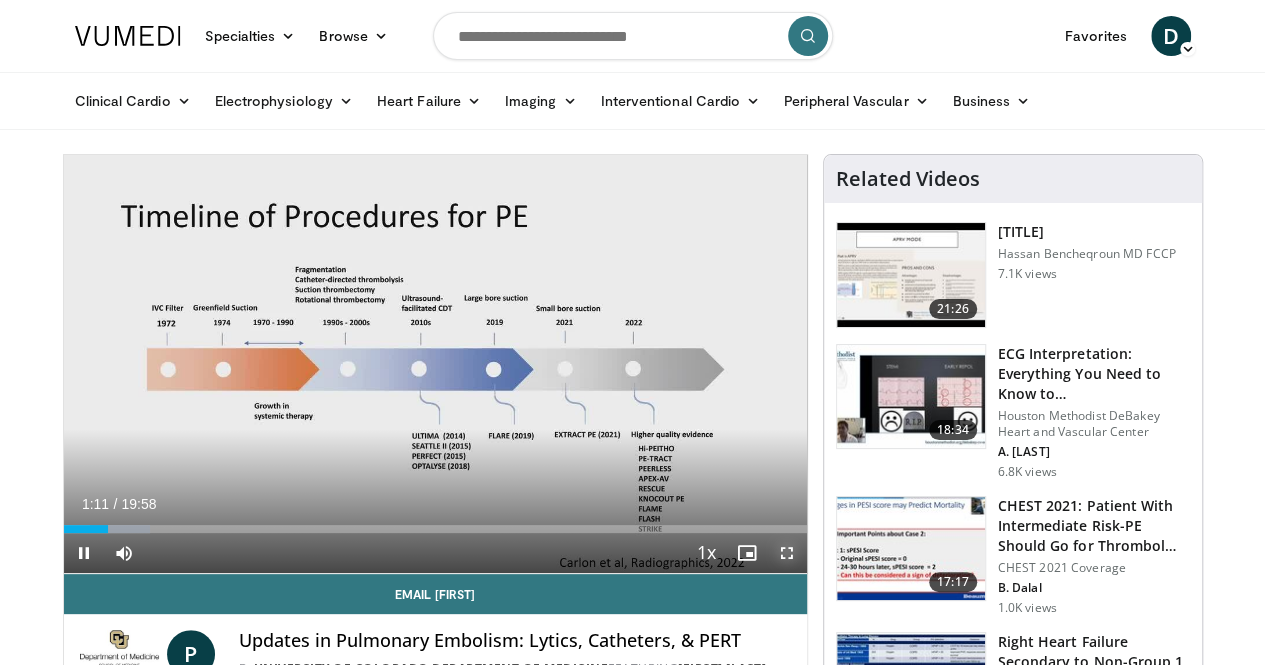 click at bounding box center (787, 553) 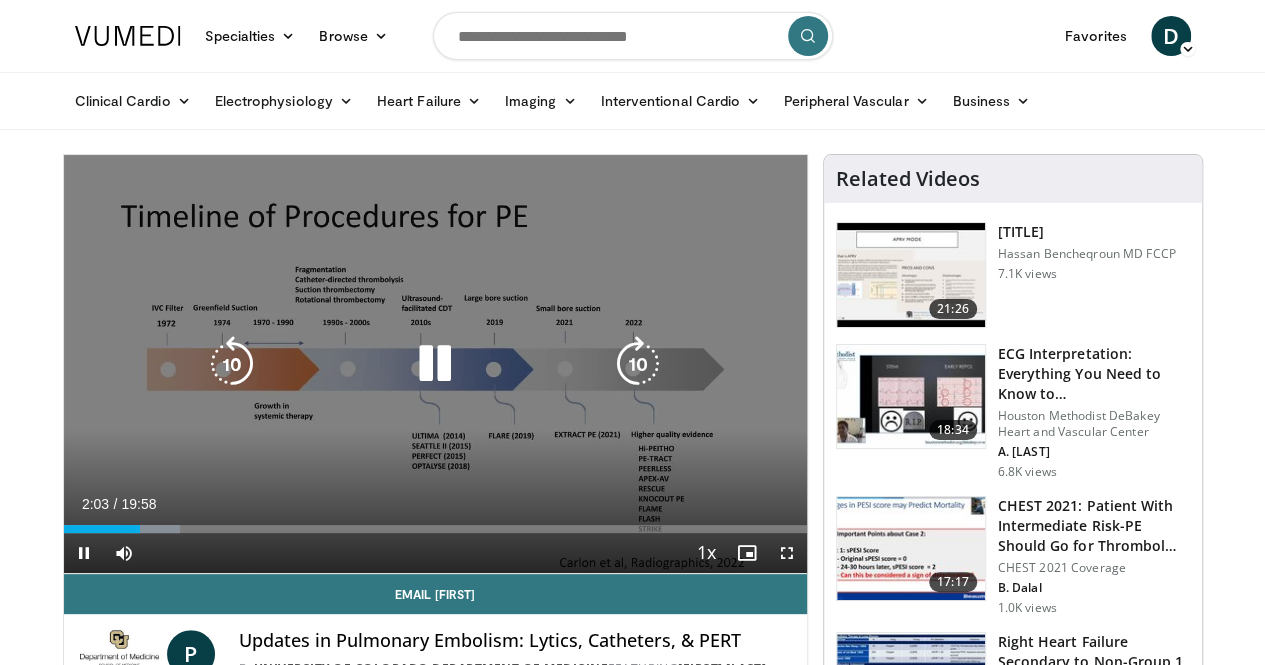 click at bounding box center [435, 364] 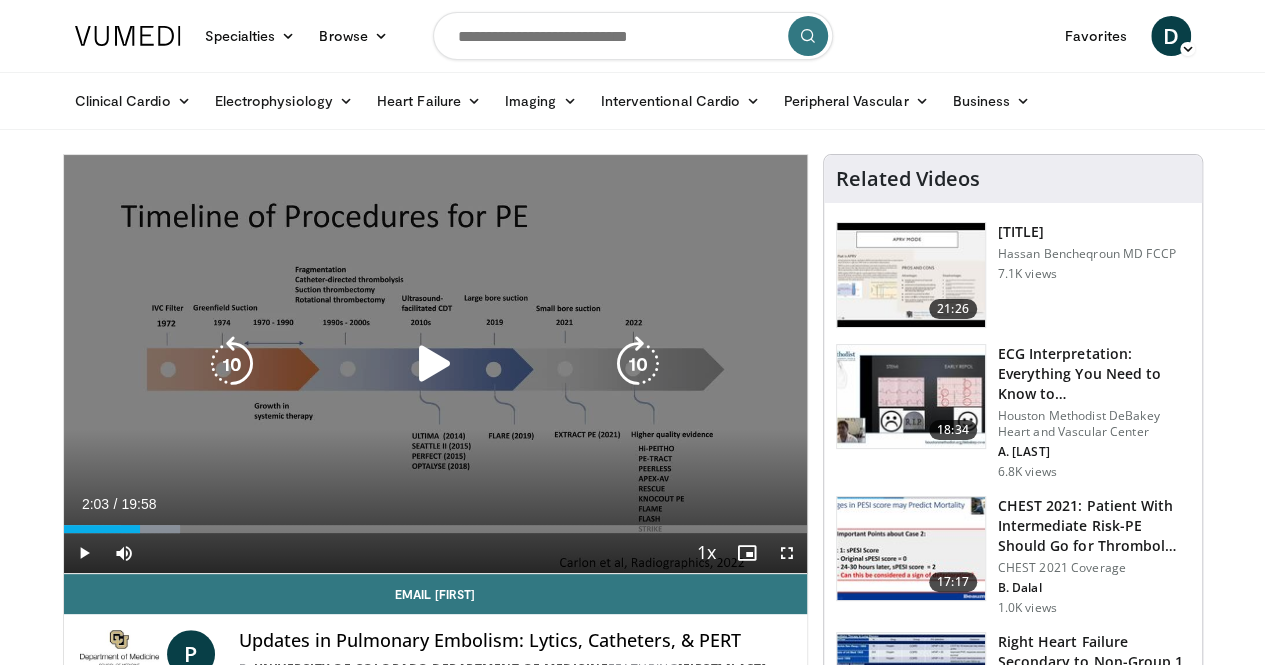 click at bounding box center [435, 364] 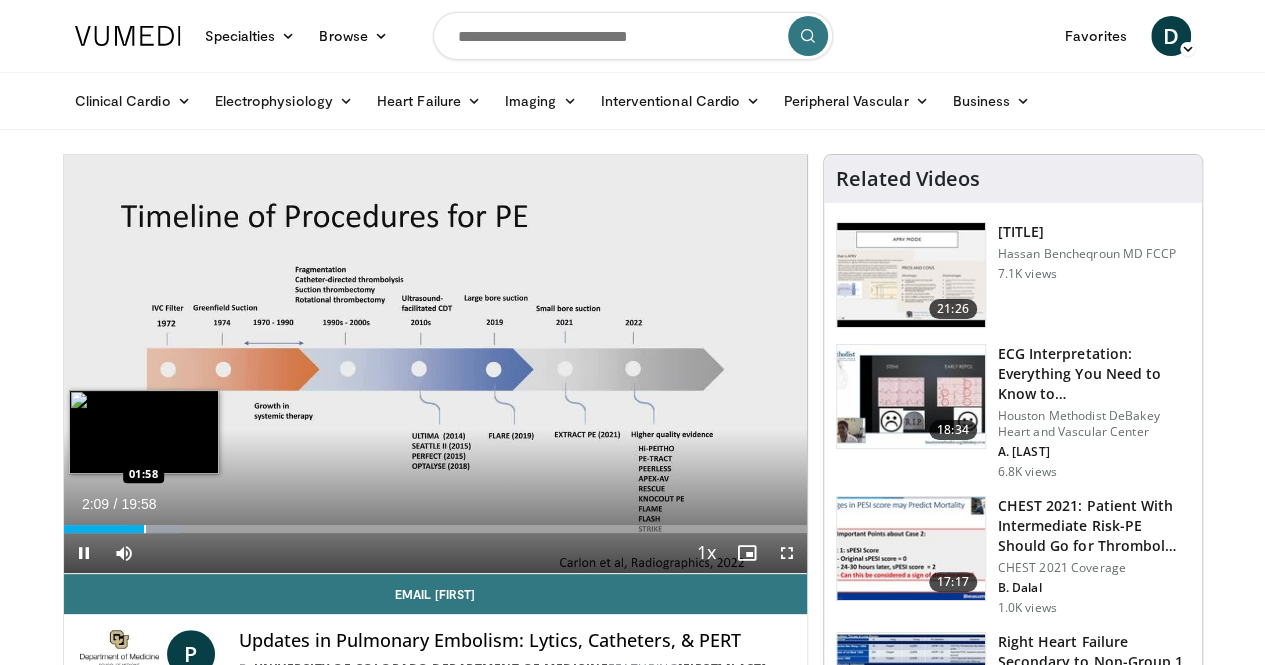 click at bounding box center (145, 529) 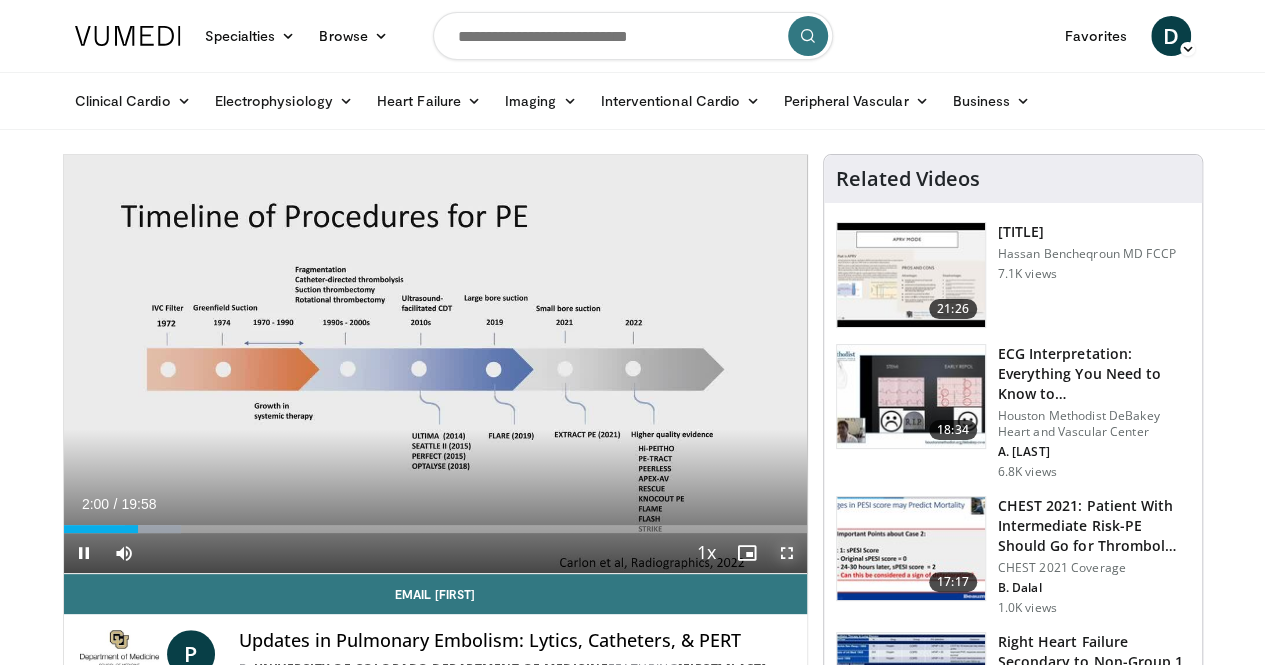 click at bounding box center (787, 553) 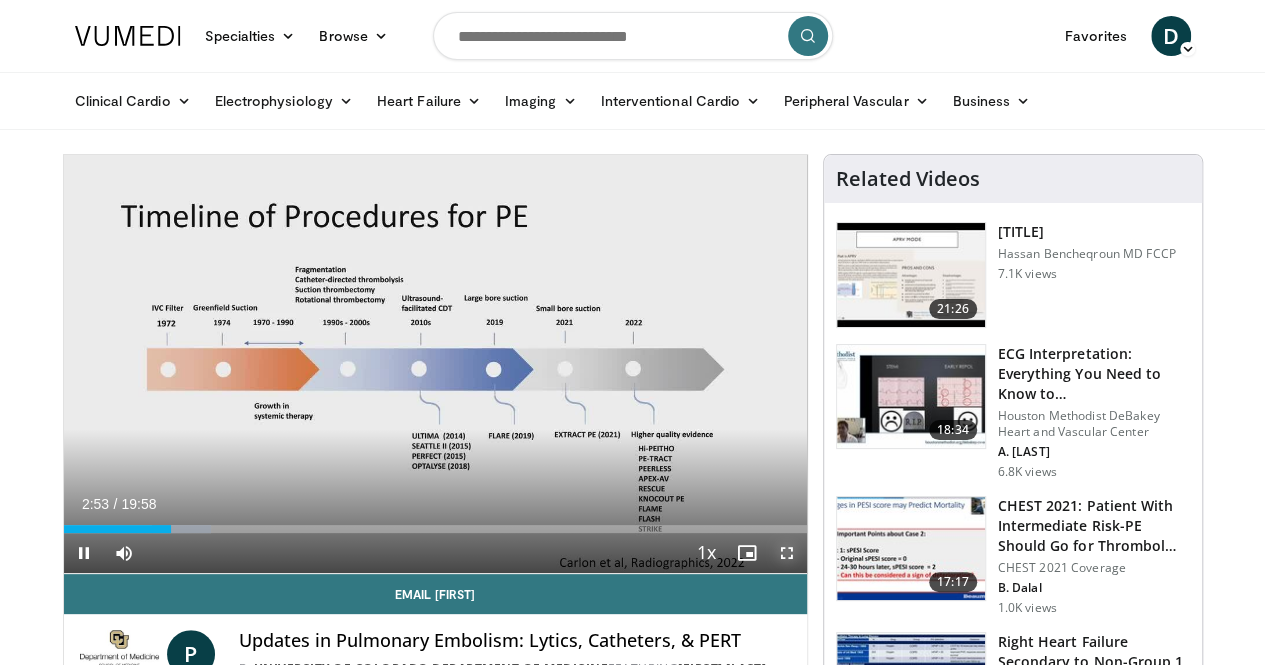 click at bounding box center [787, 553] 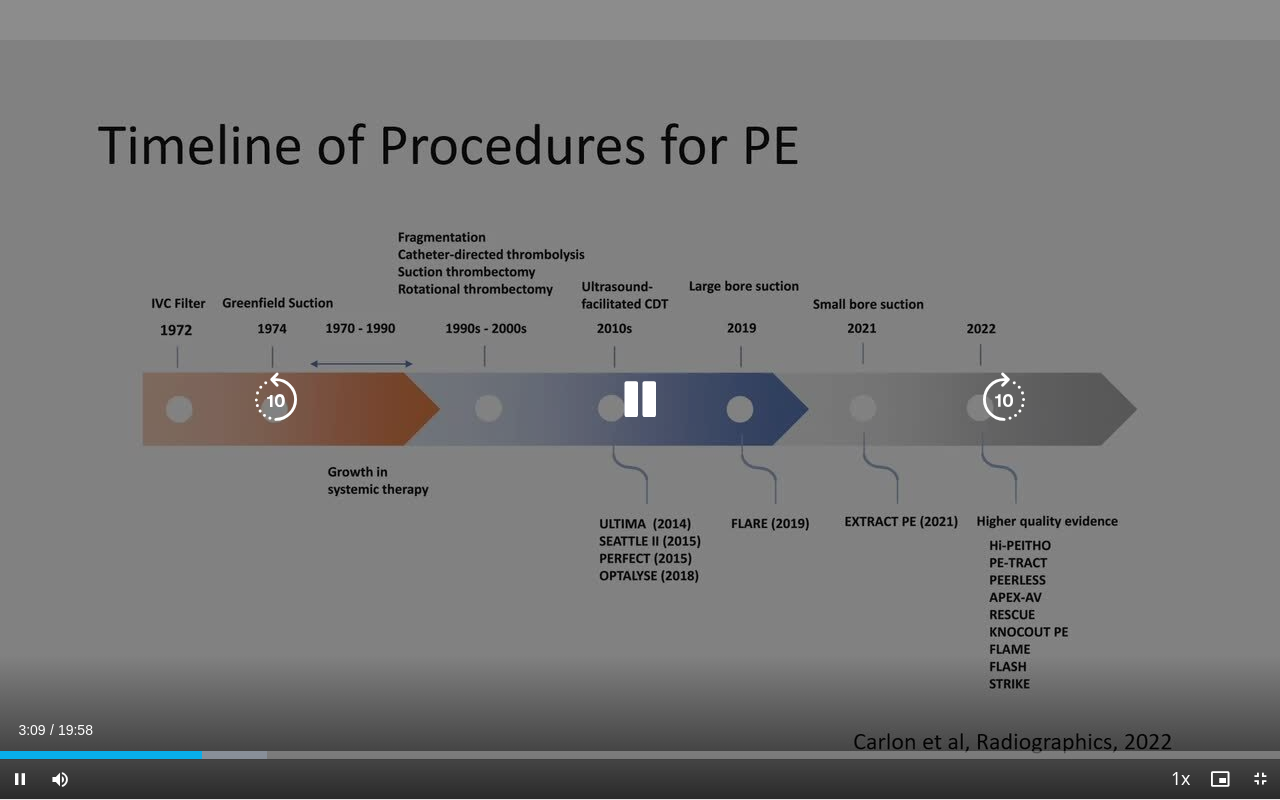 click at bounding box center (640, 400) 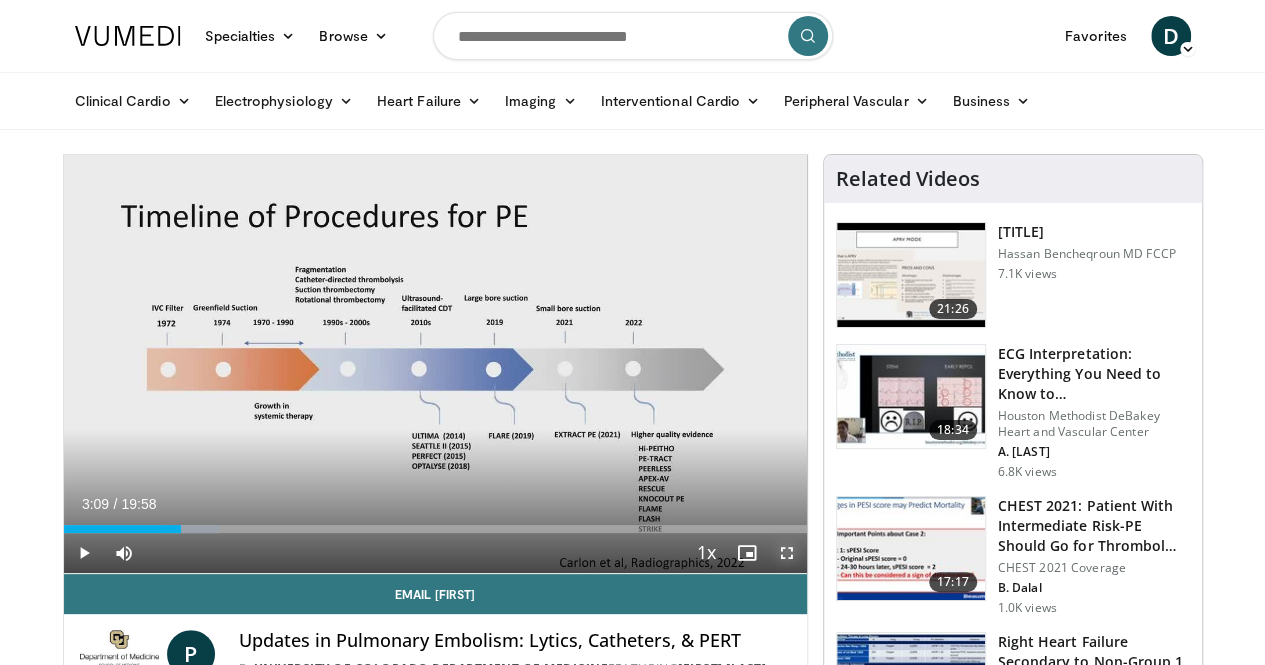 click at bounding box center (787, 553) 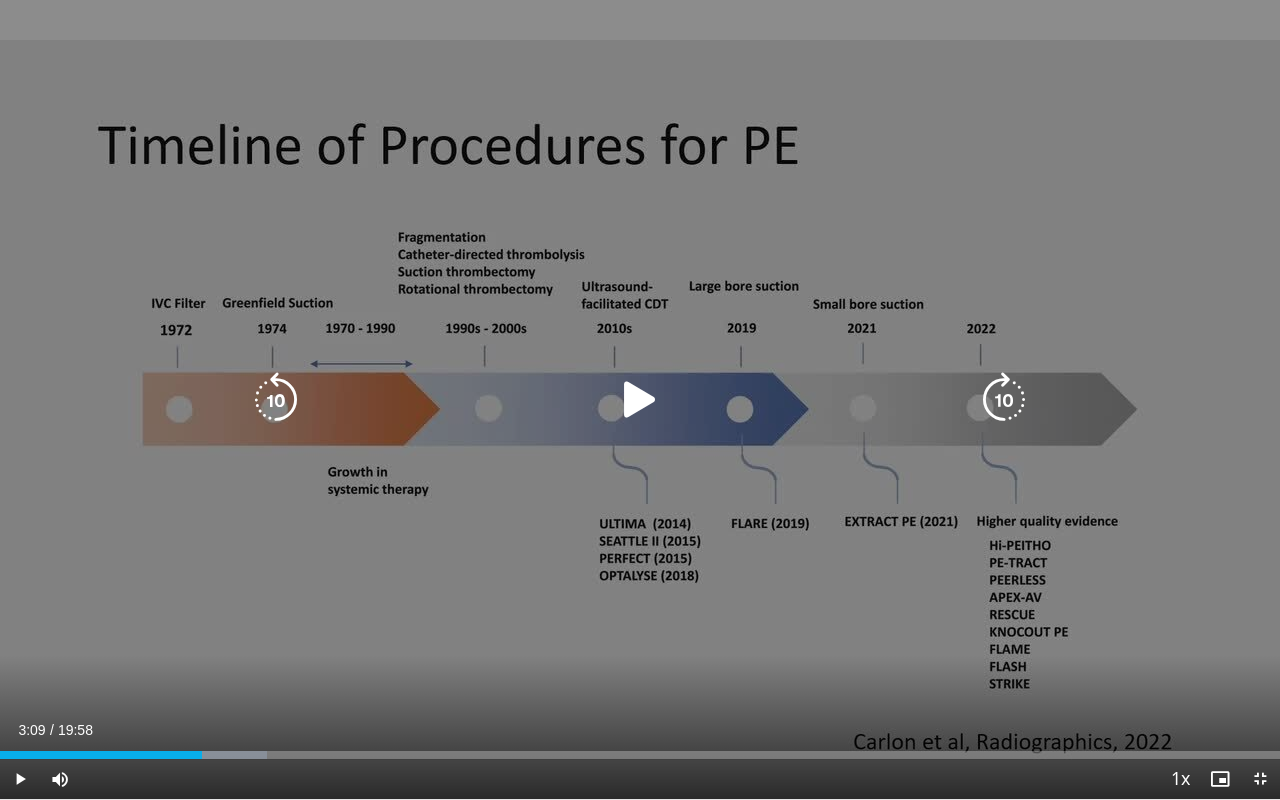 click at bounding box center (640, 400) 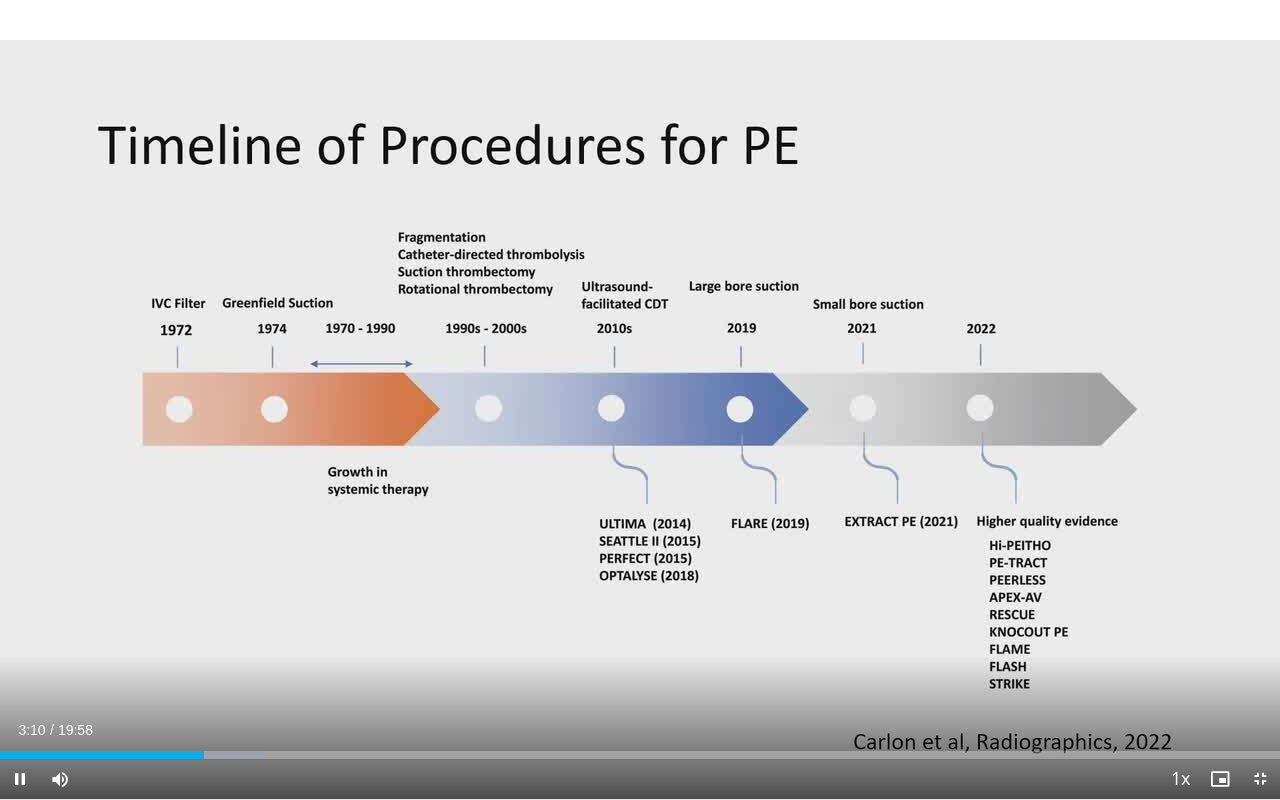 type 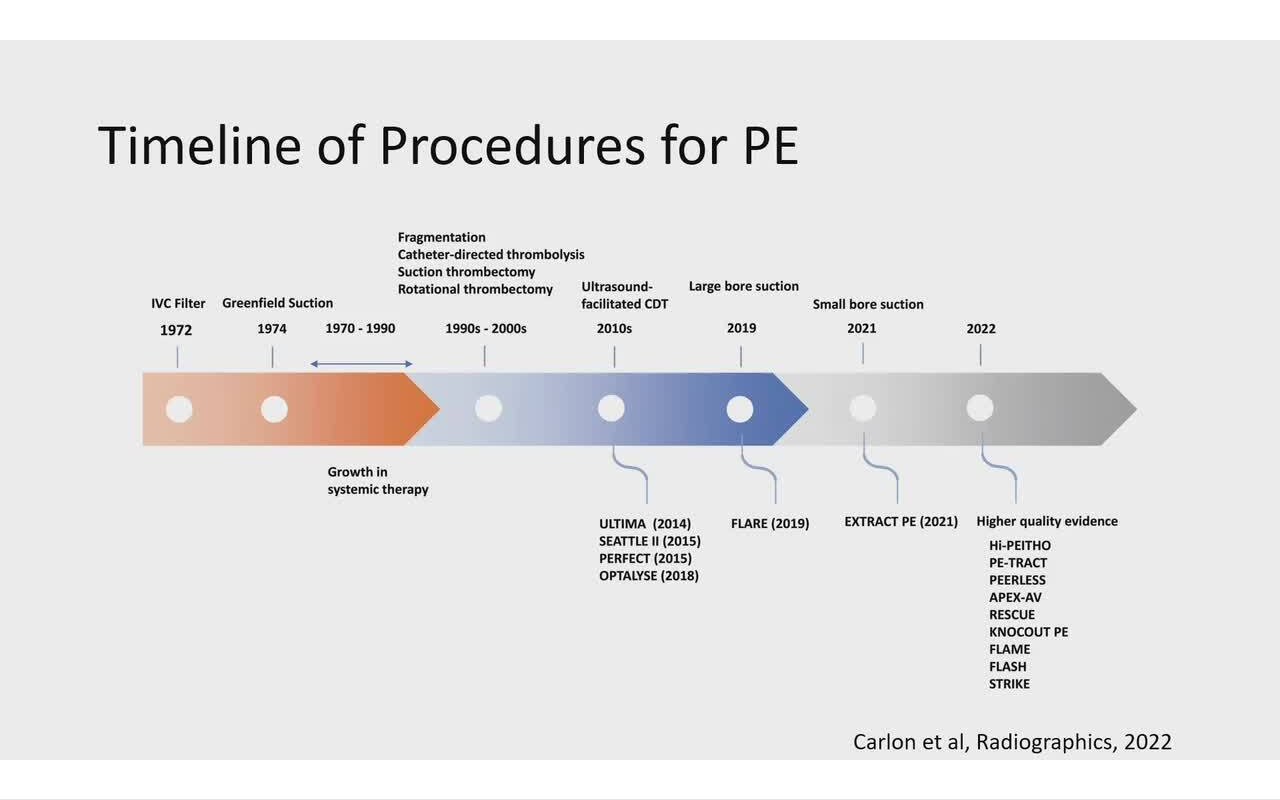 drag, startPoint x: 453, startPoint y: 780, endPoint x: 59, endPoint y: 312, distance: 611.76794 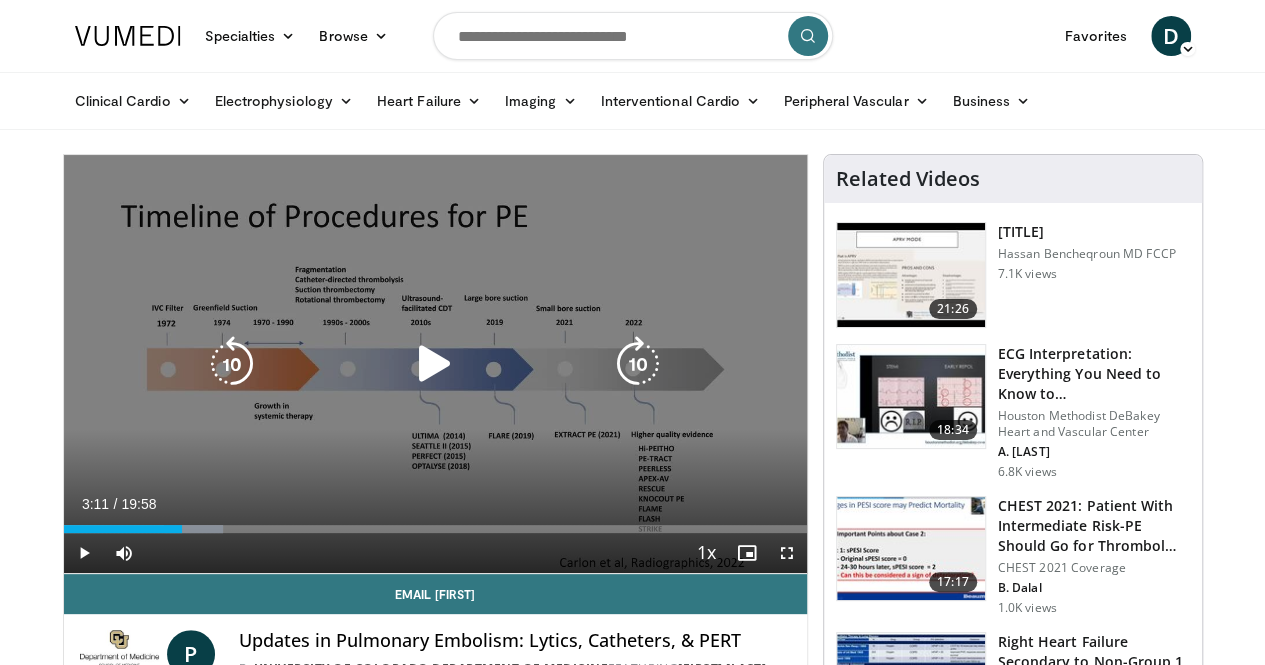 click at bounding box center [435, 364] 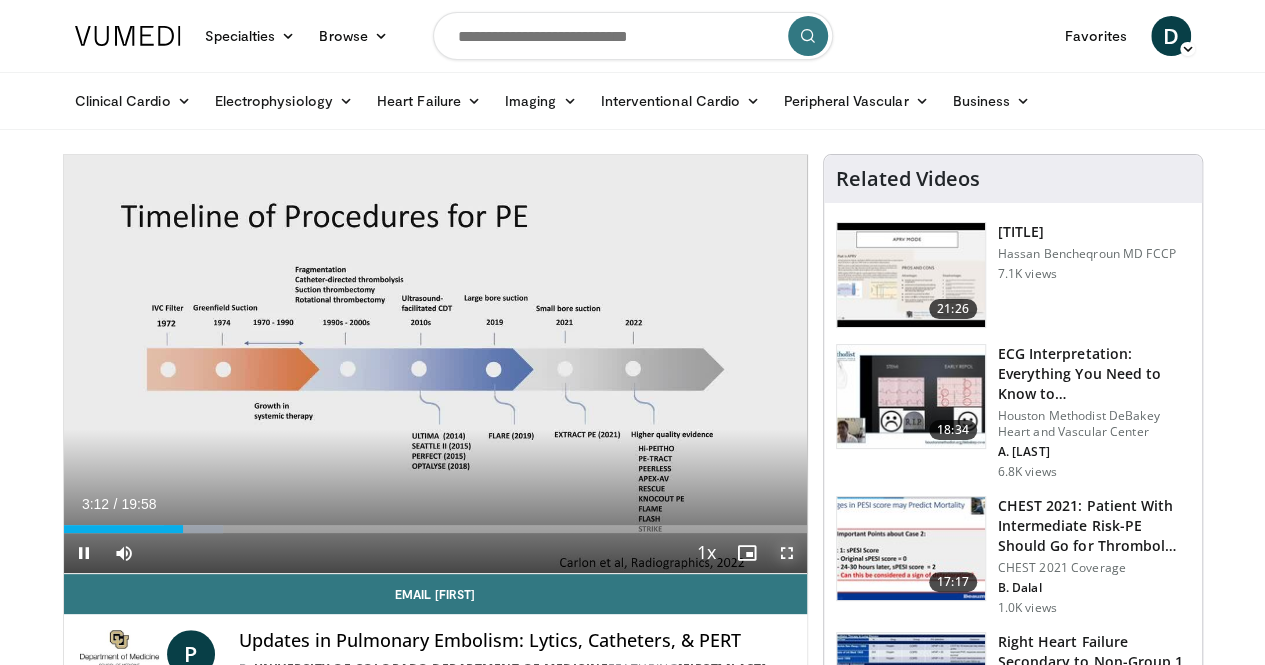 click at bounding box center [787, 553] 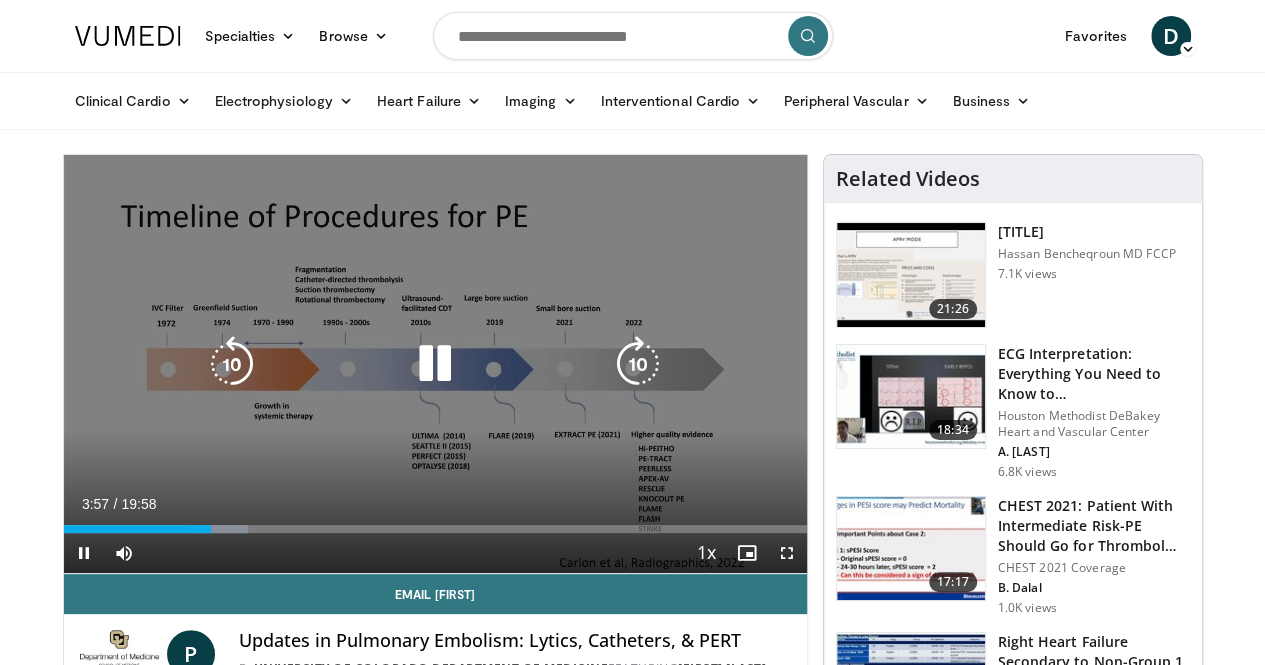 drag, startPoint x: 483, startPoint y: 418, endPoint x: 466, endPoint y: 405, distance: 21.400934 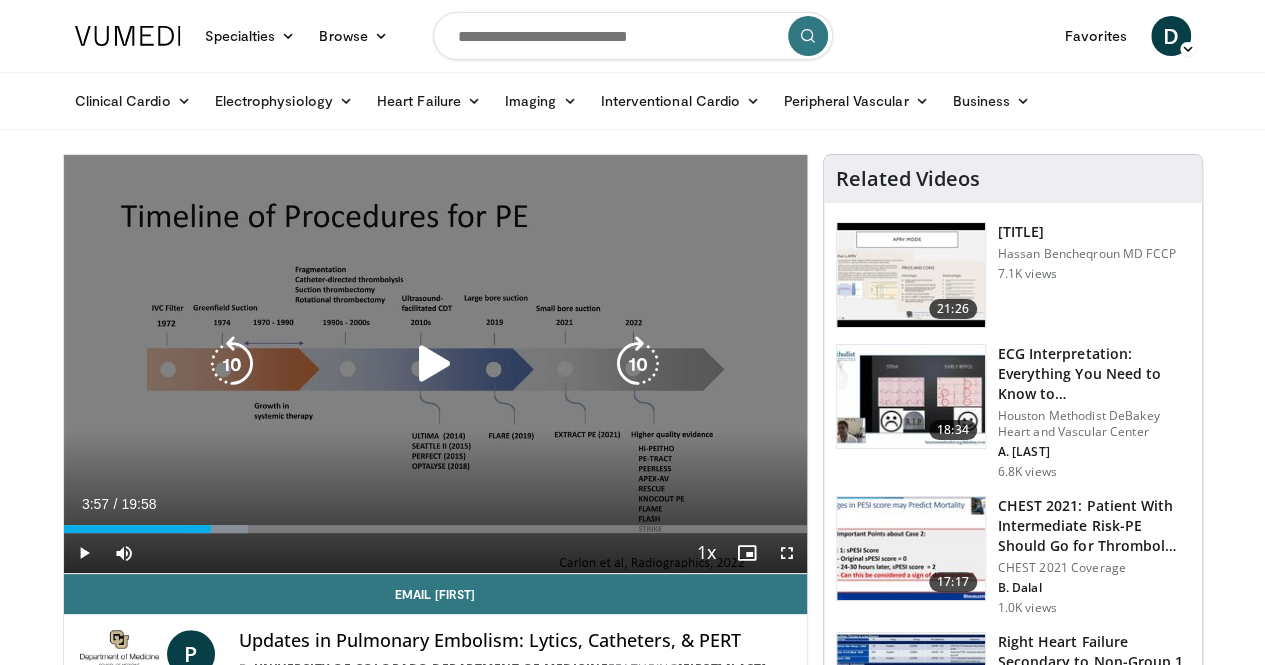 click at bounding box center (435, 364) 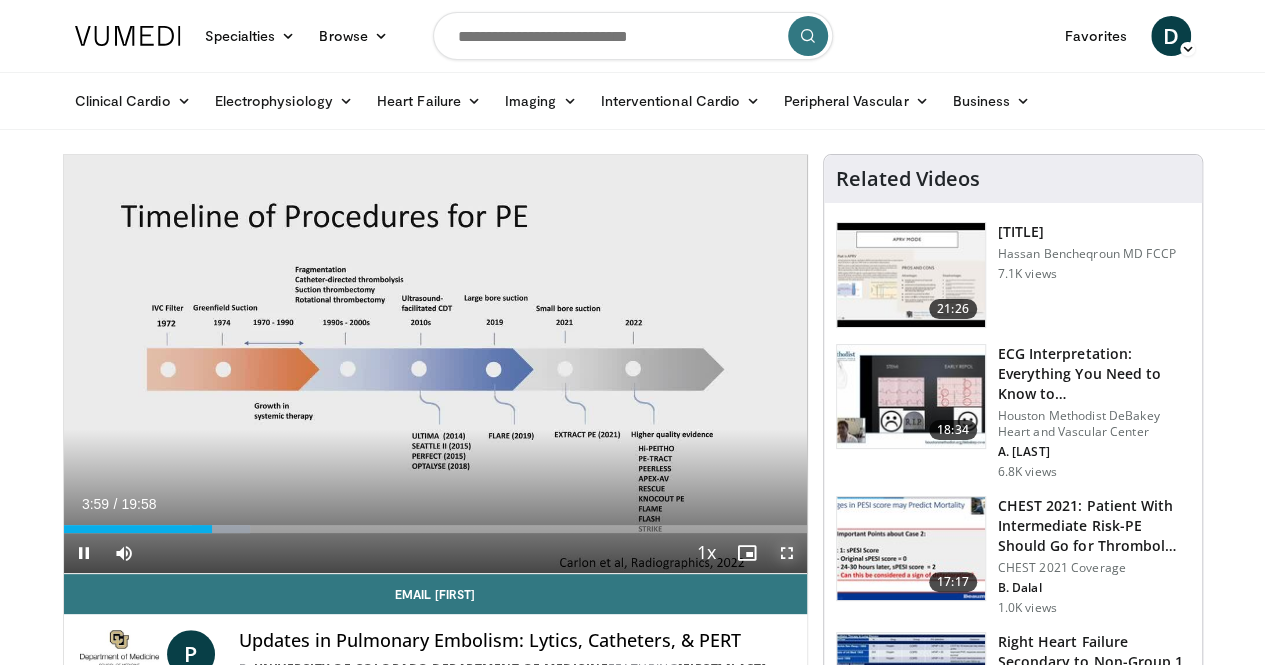 click at bounding box center [787, 553] 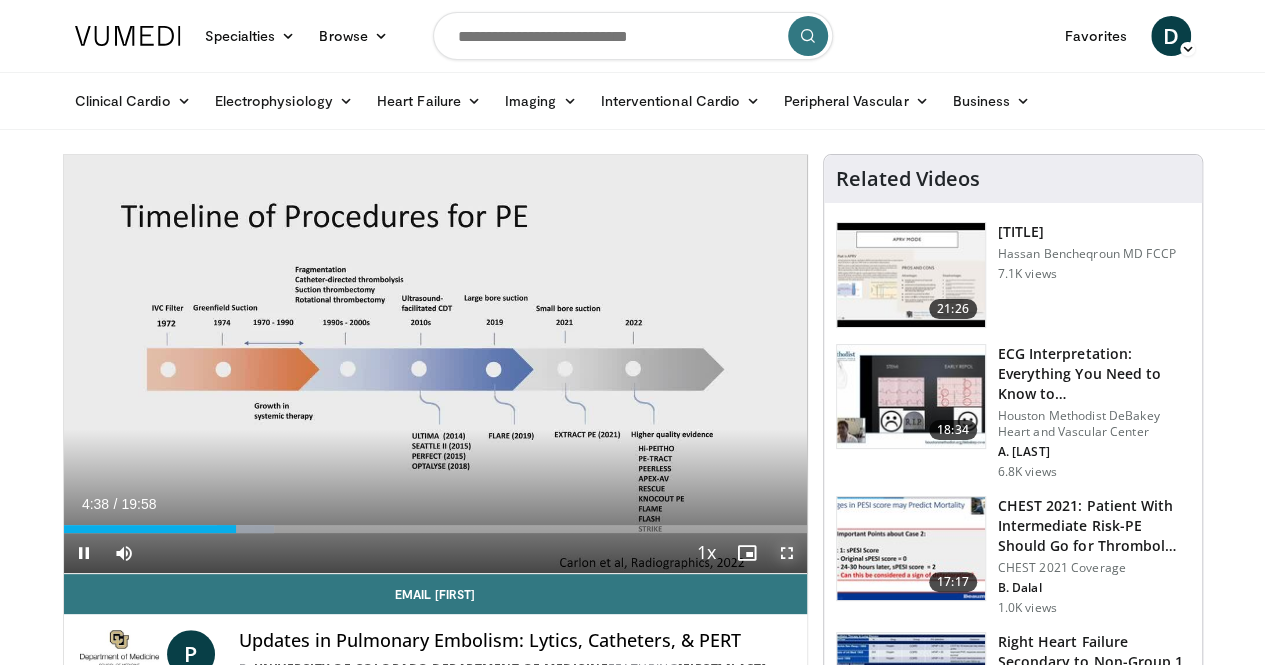click at bounding box center (787, 553) 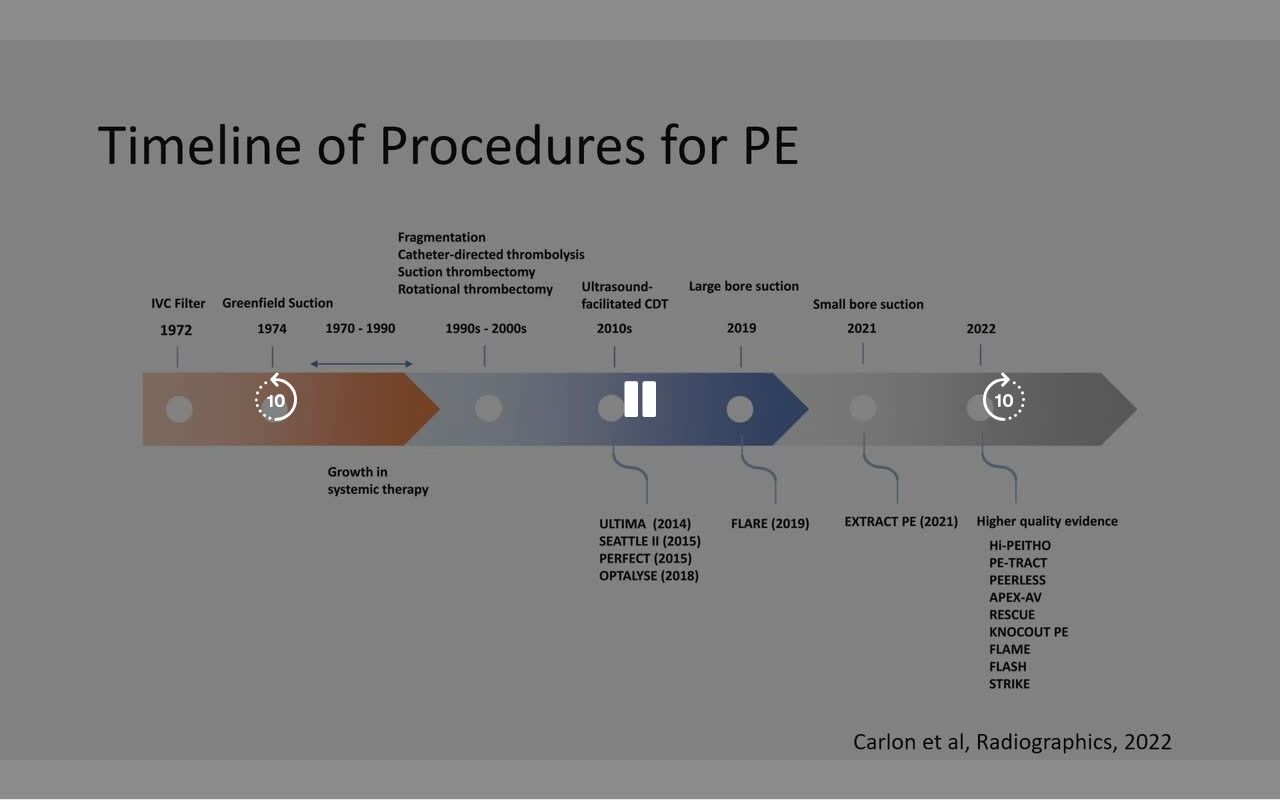 drag, startPoint x: 606, startPoint y: 799, endPoint x: 84, endPoint y: 339, distance: 695.7615 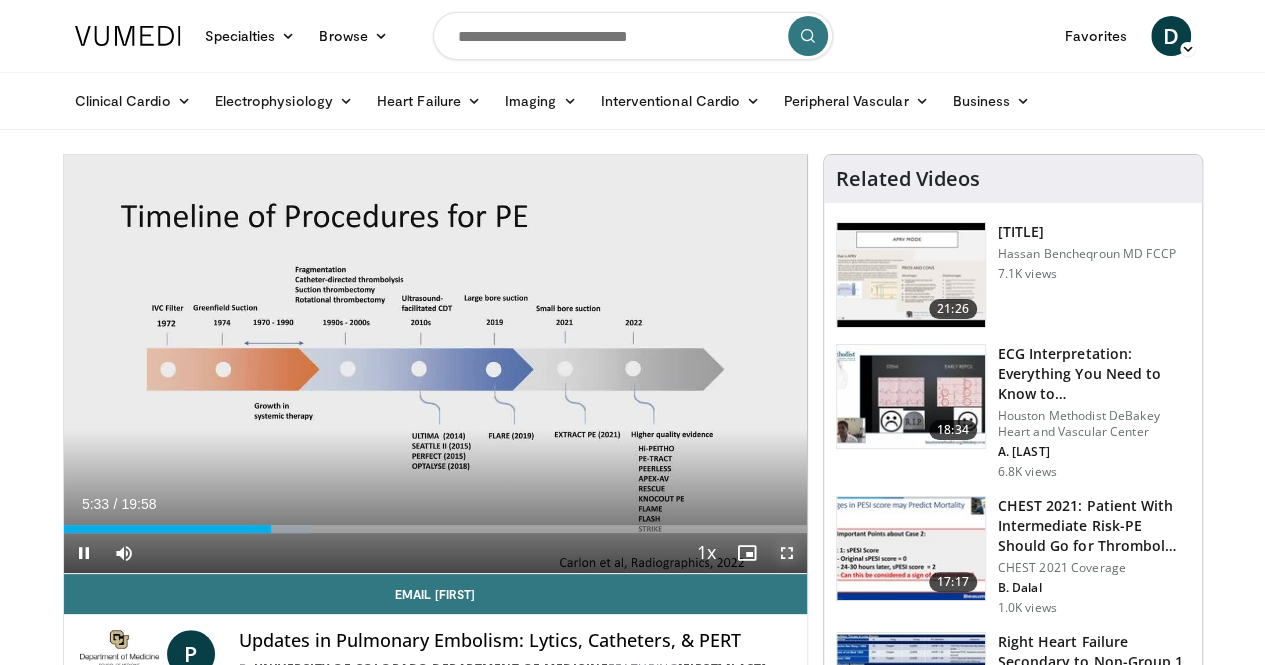 click at bounding box center [787, 553] 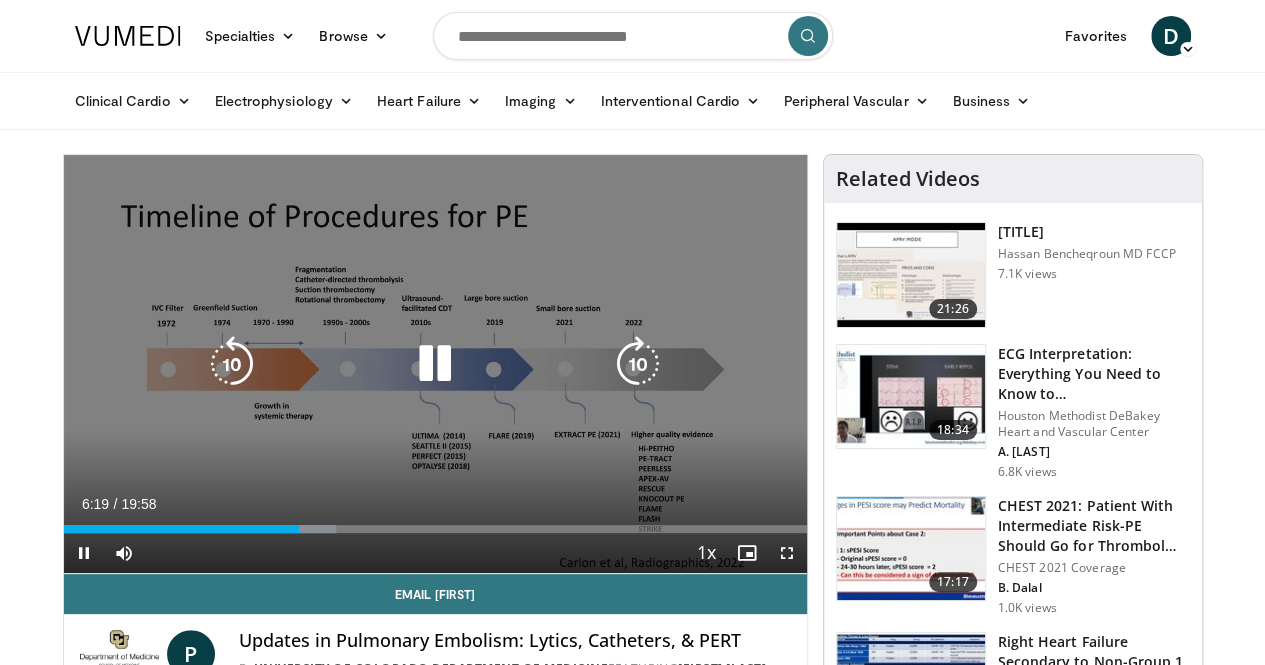 click at bounding box center [435, 364] 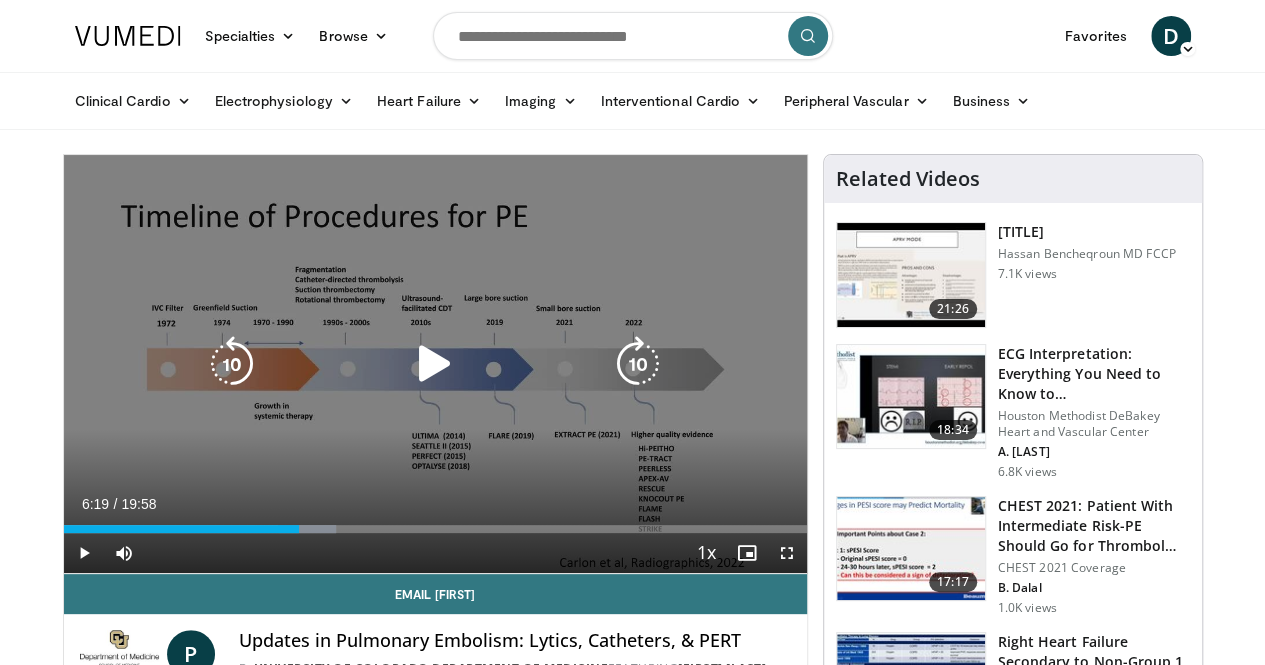 click at bounding box center (435, 364) 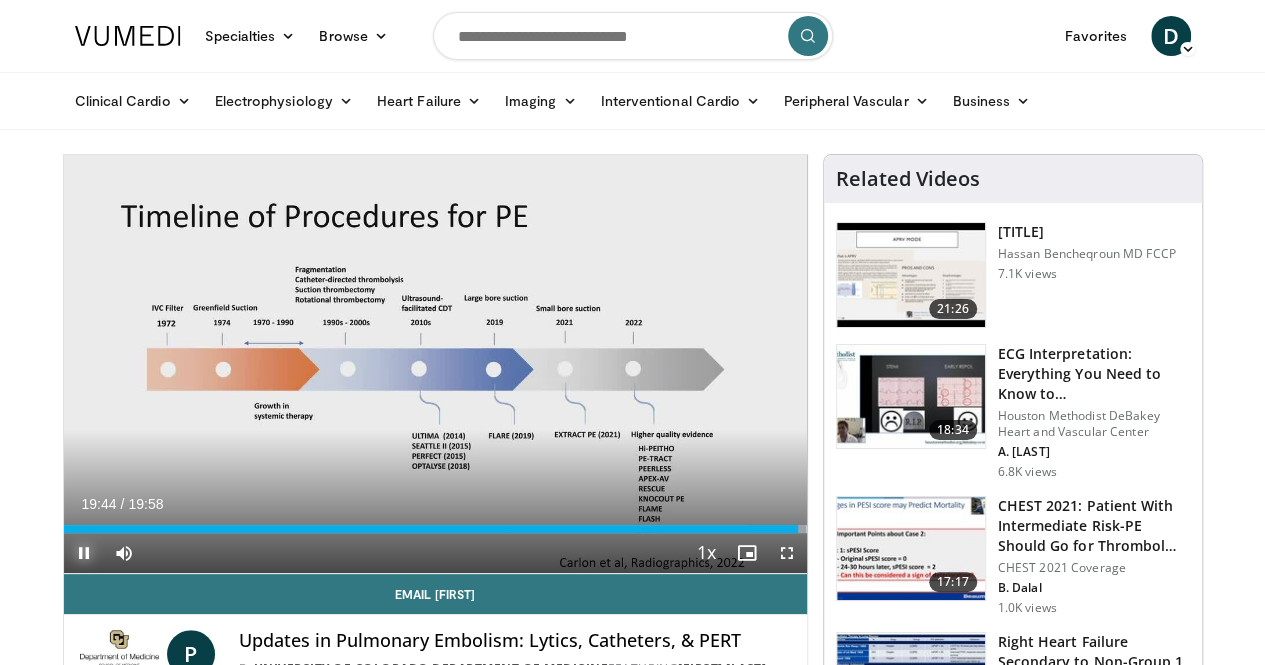 click at bounding box center [84, 553] 